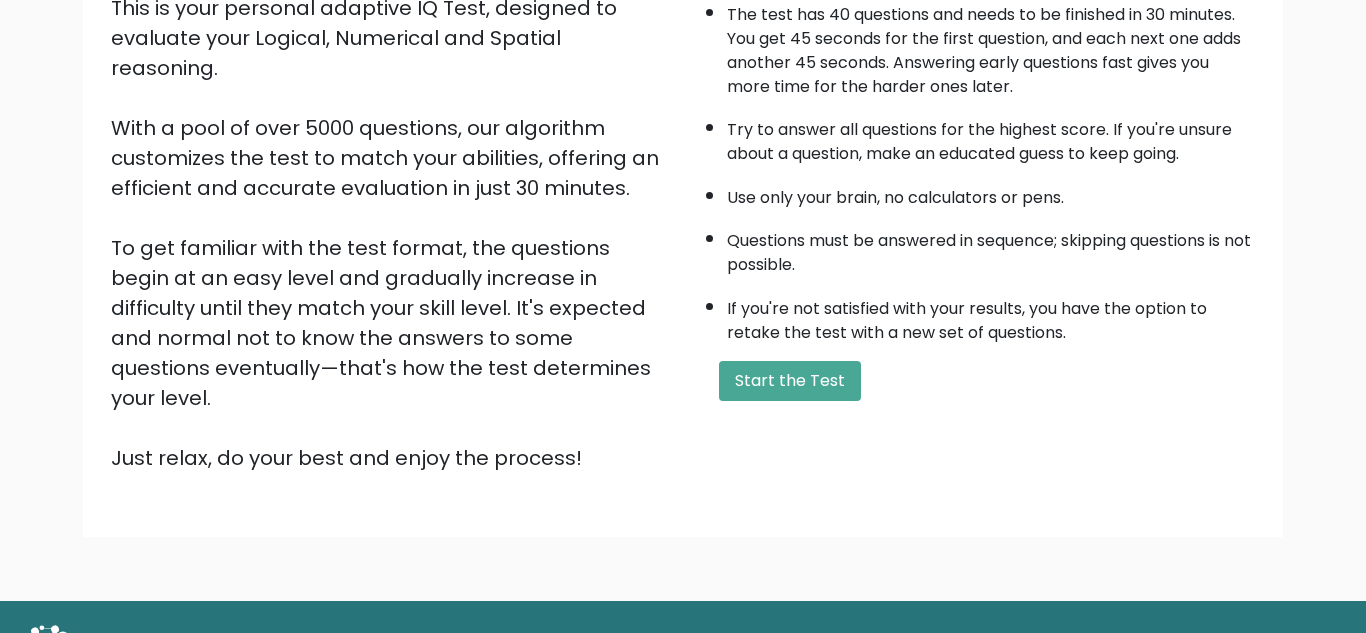scroll, scrollTop: 283, scrollLeft: 0, axis: vertical 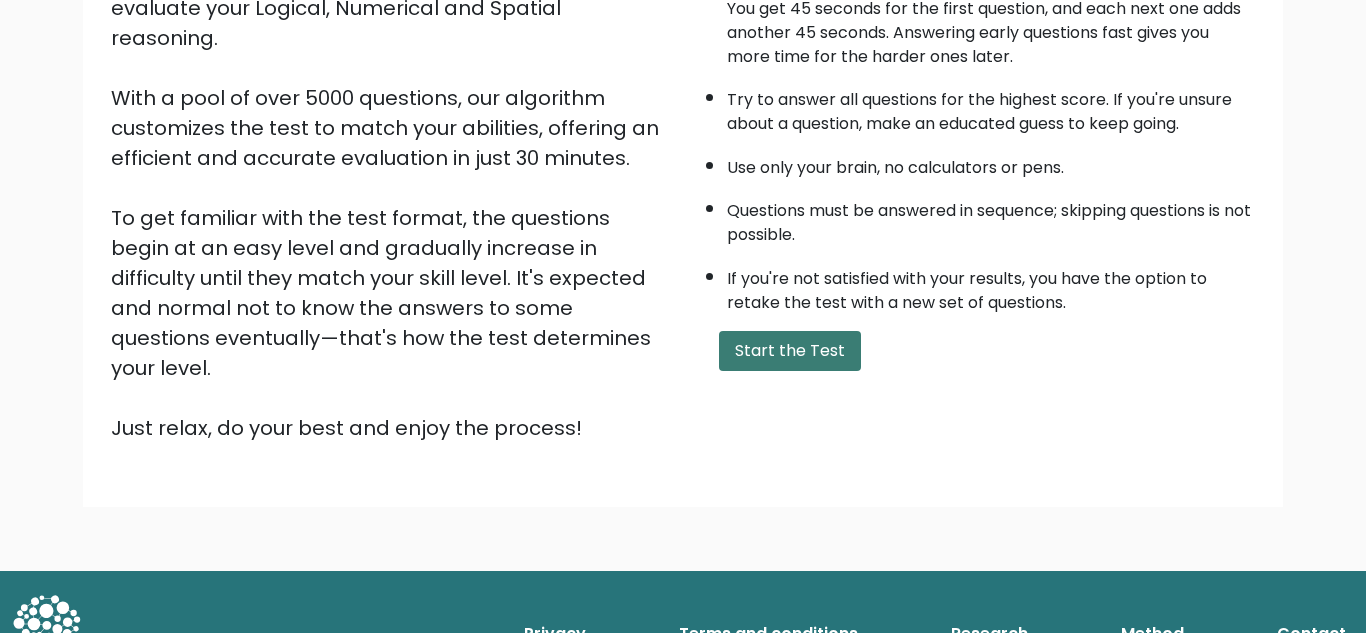 click on "Start the Test" at bounding box center (790, 351) 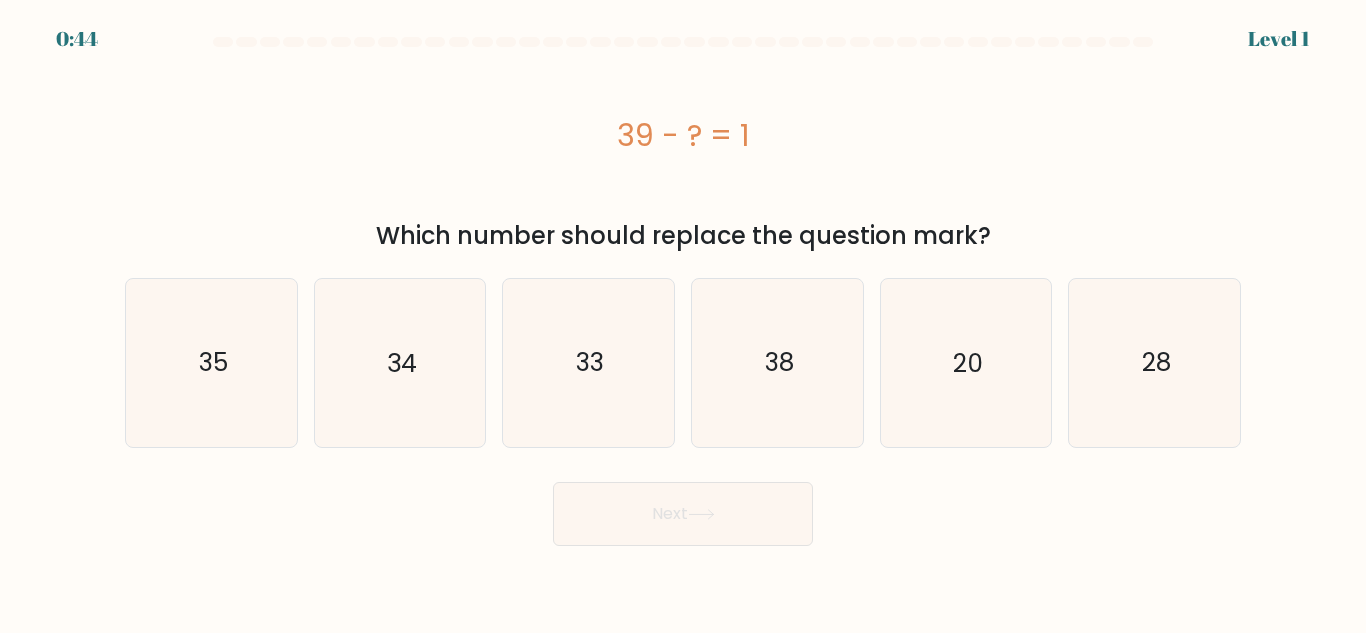 scroll, scrollTop: 0, scrollLeft: 0, axis: both 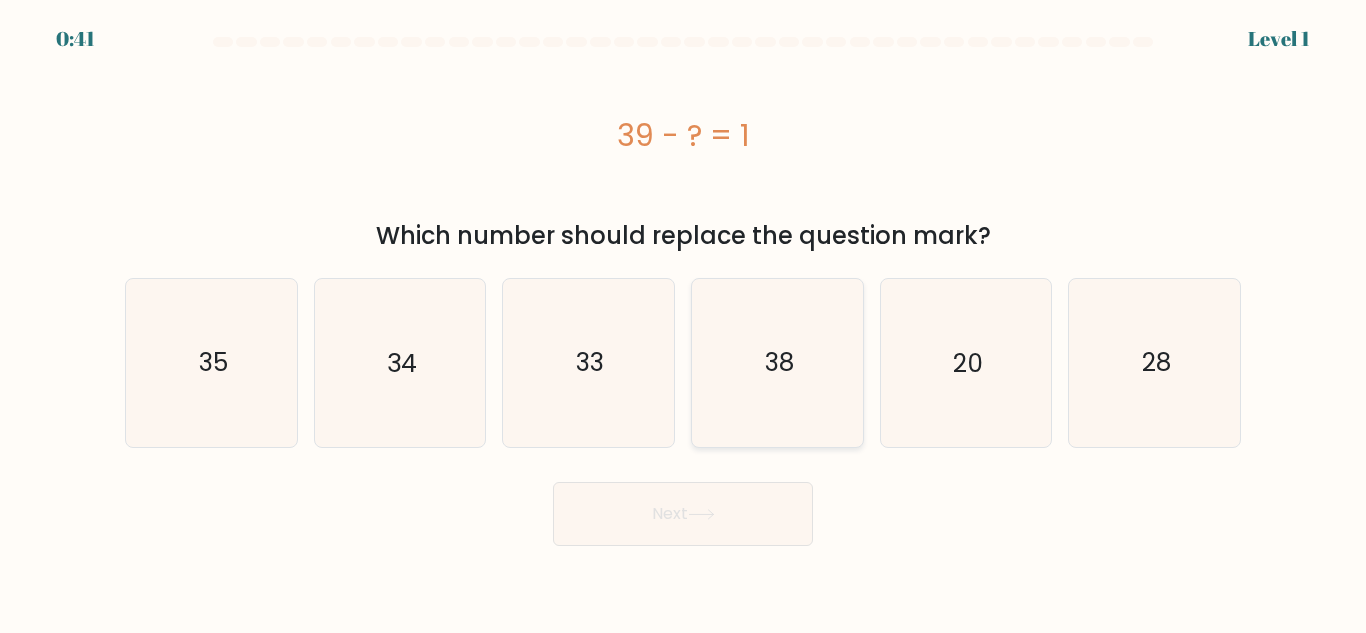 click on "38" at bounding box center [778, 362] 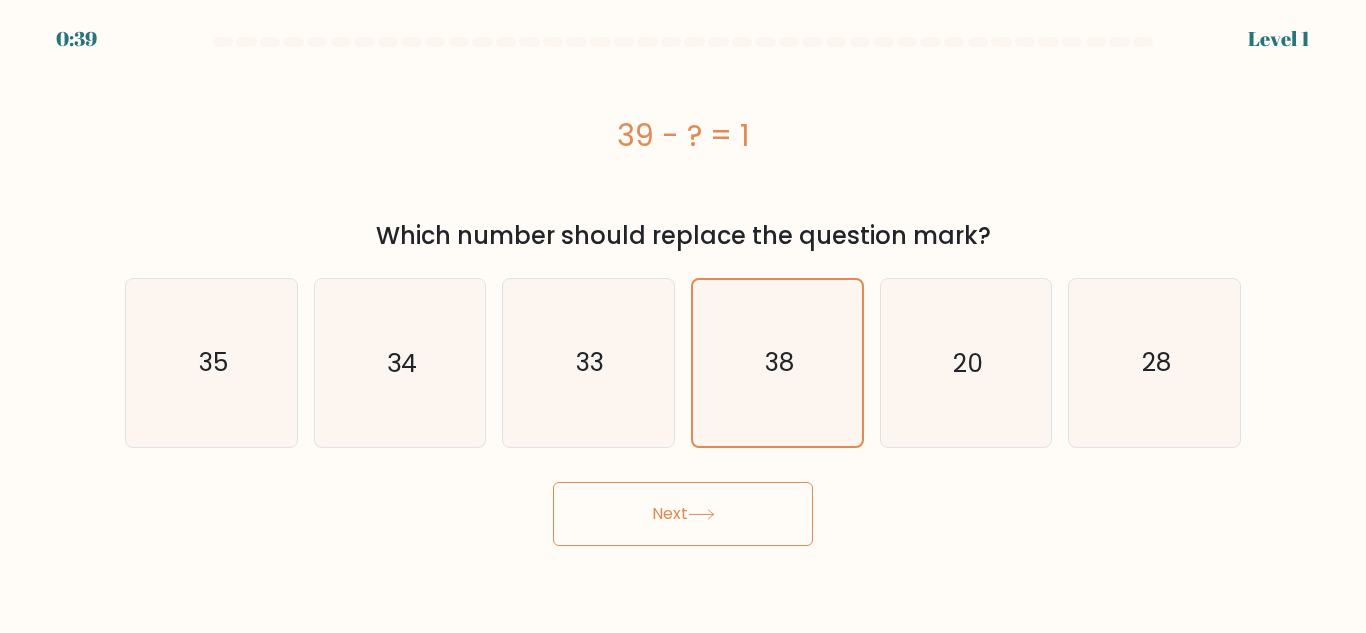 click on "Next" at bounding box center (683, 514) 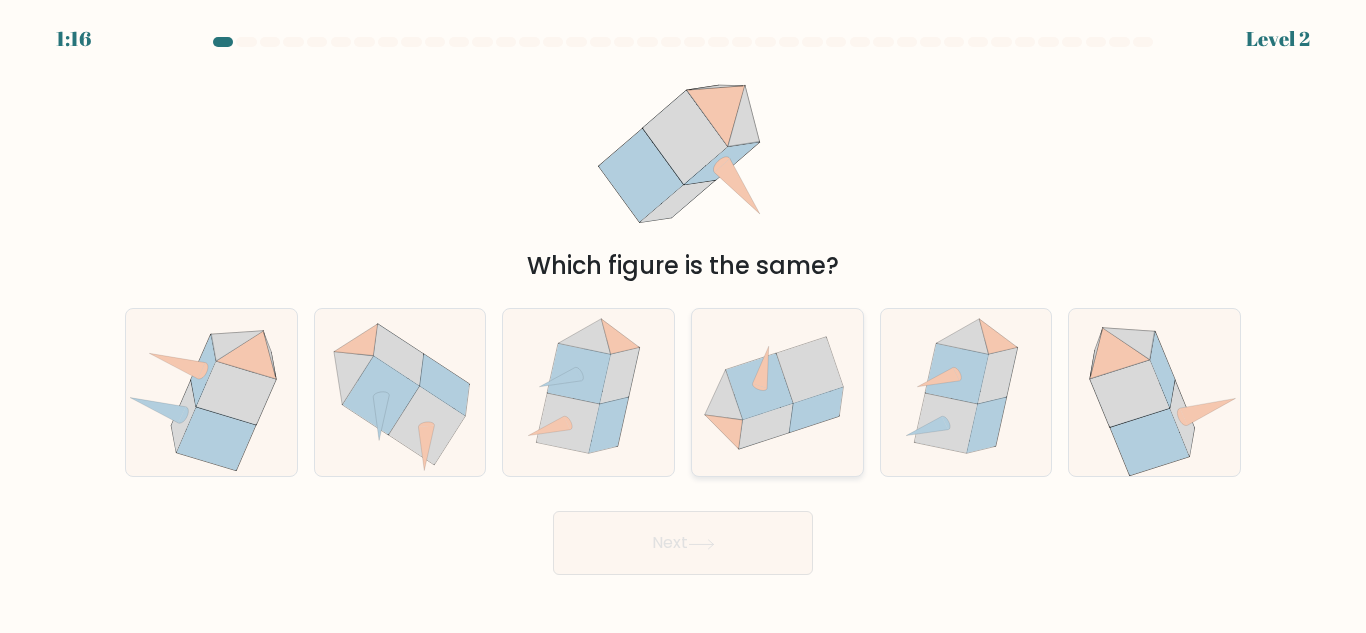 click at bounding box center (759, 386) 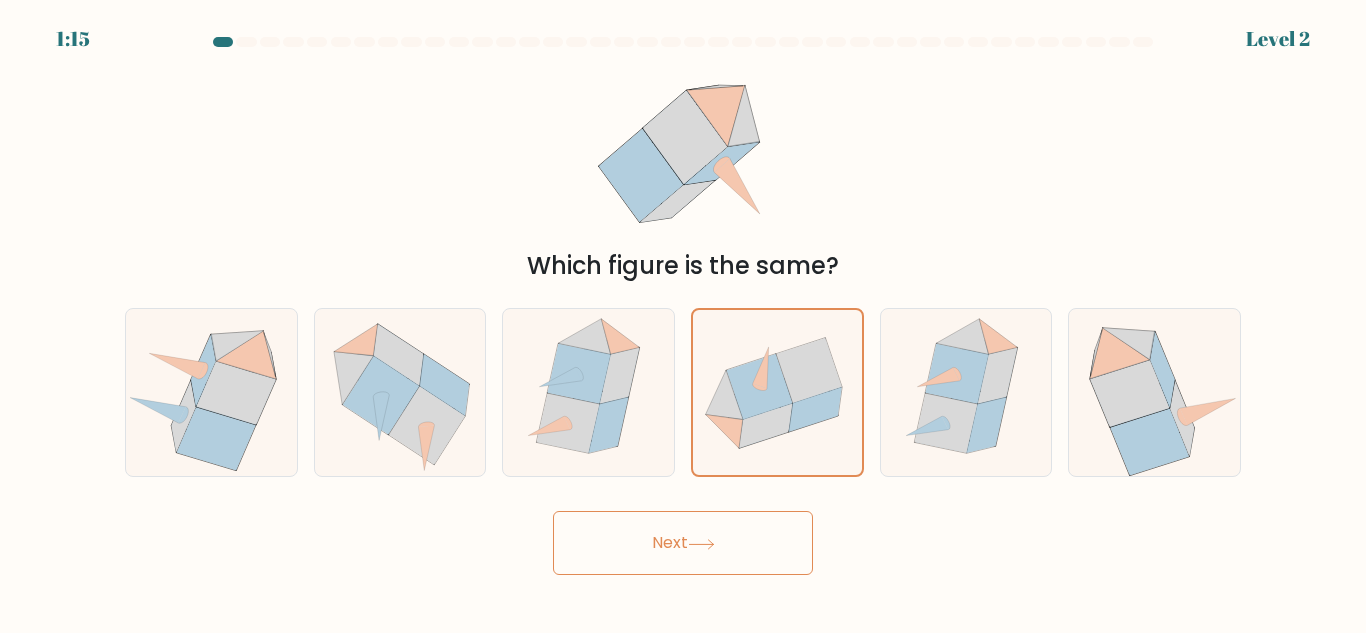 click on "Next" at bounding box center [683, 543] 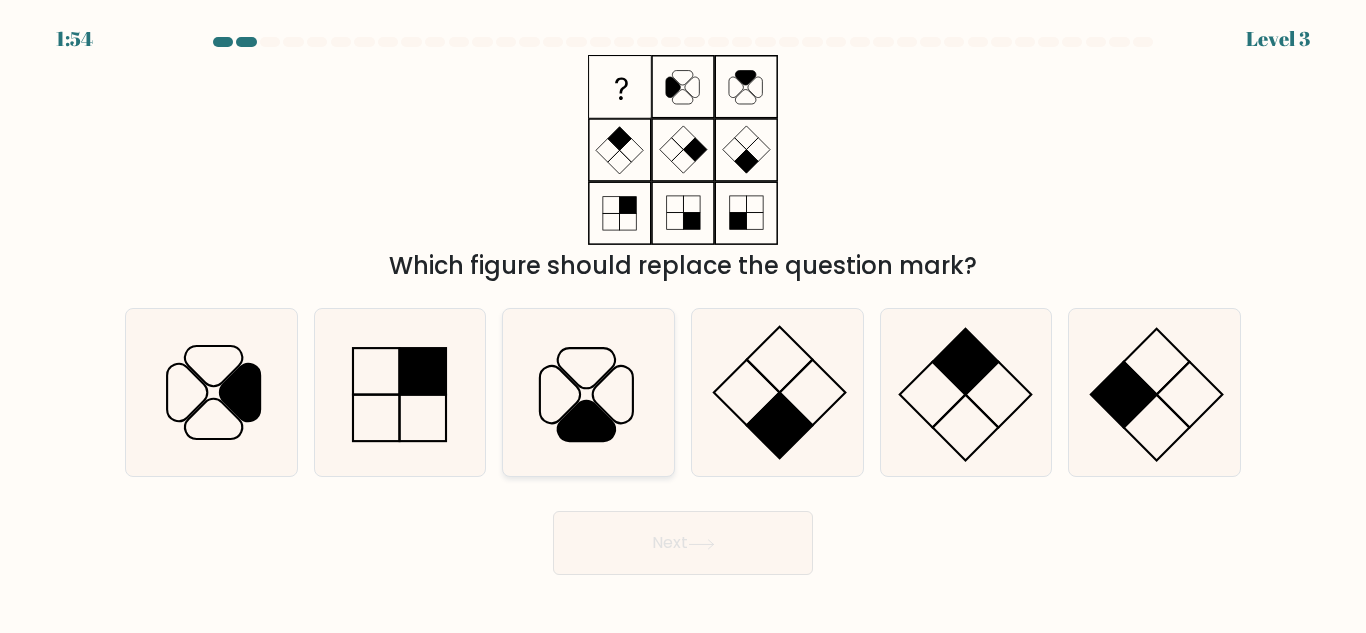 click at bounding box center [586, 421] 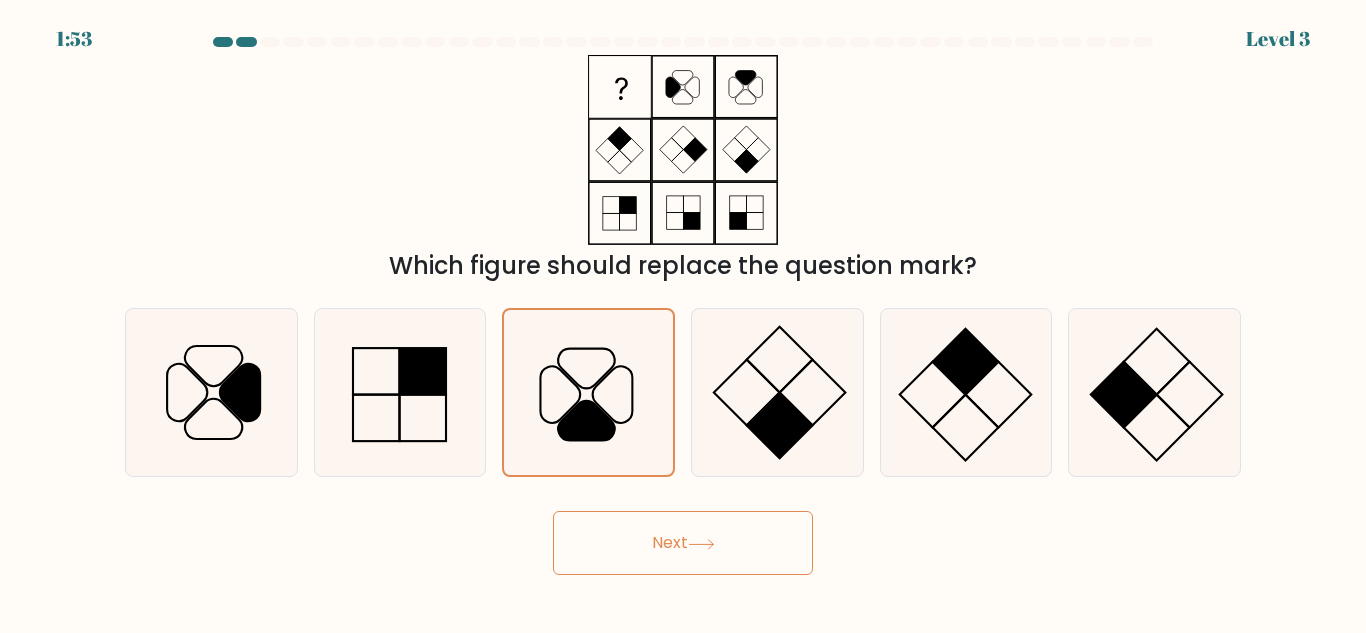 click on "Next" at bounding box center [683, 543] 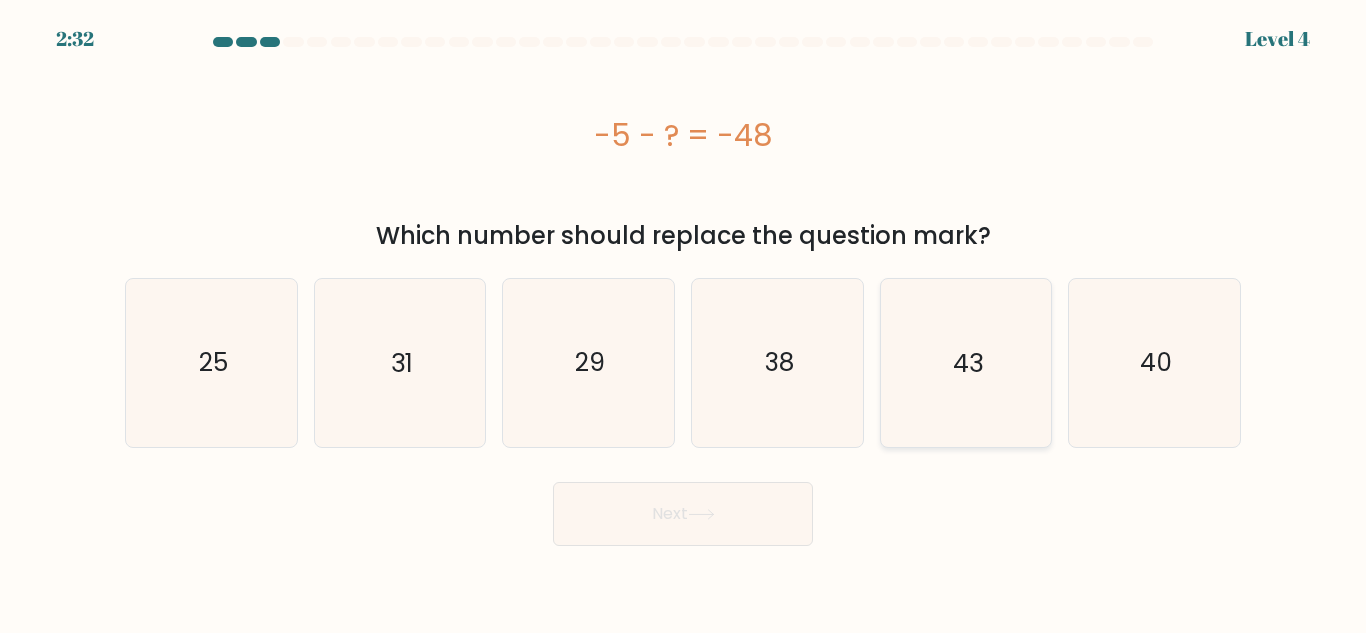 click on "43" at bounding box center [965, 362] 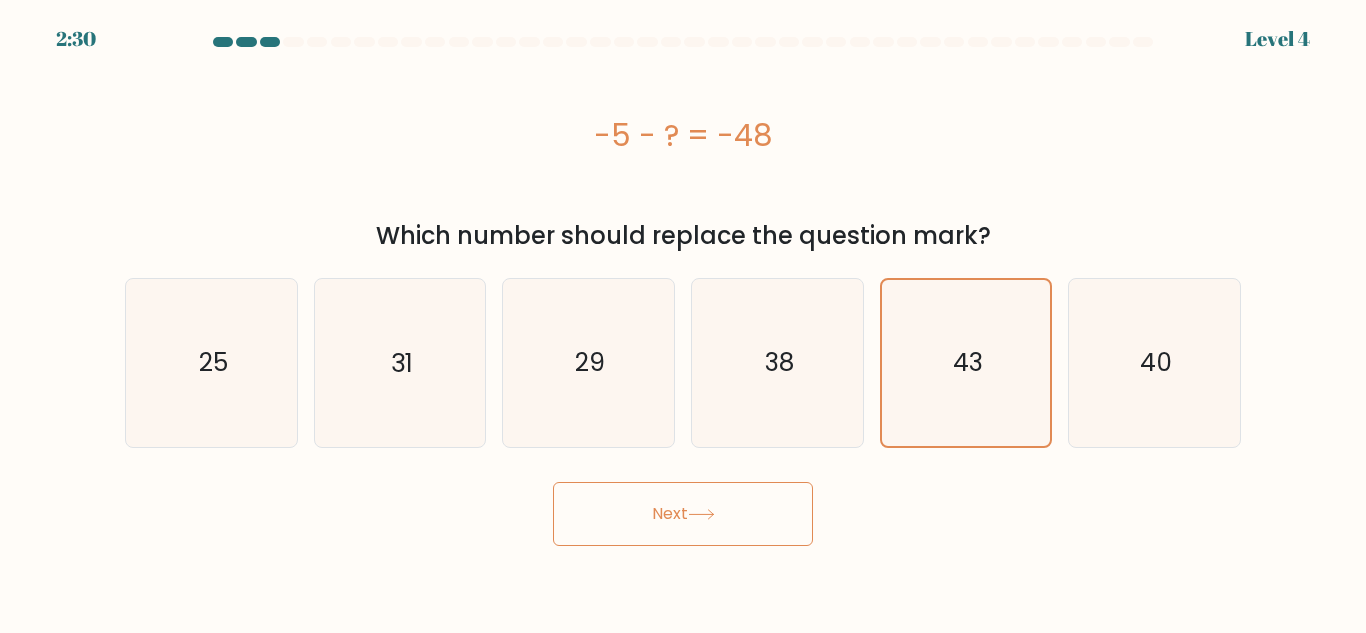 click on "Next" at bounding box center (683, 514) 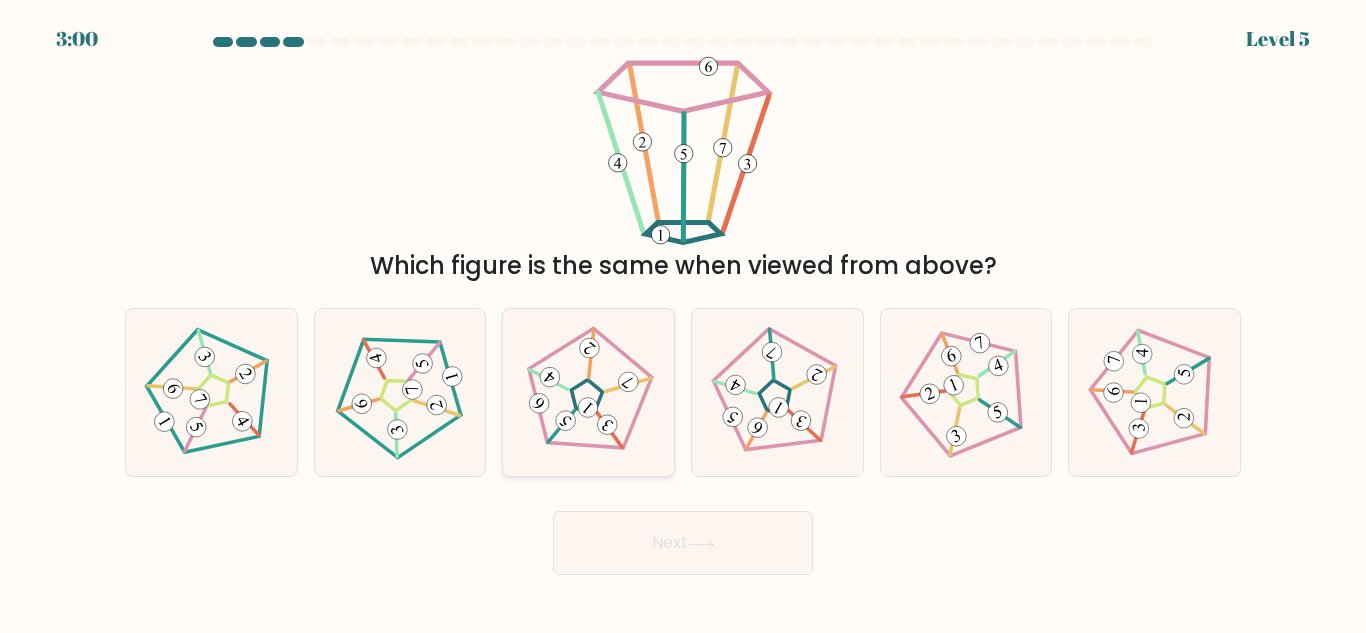 click at bounding box center (589, 393) 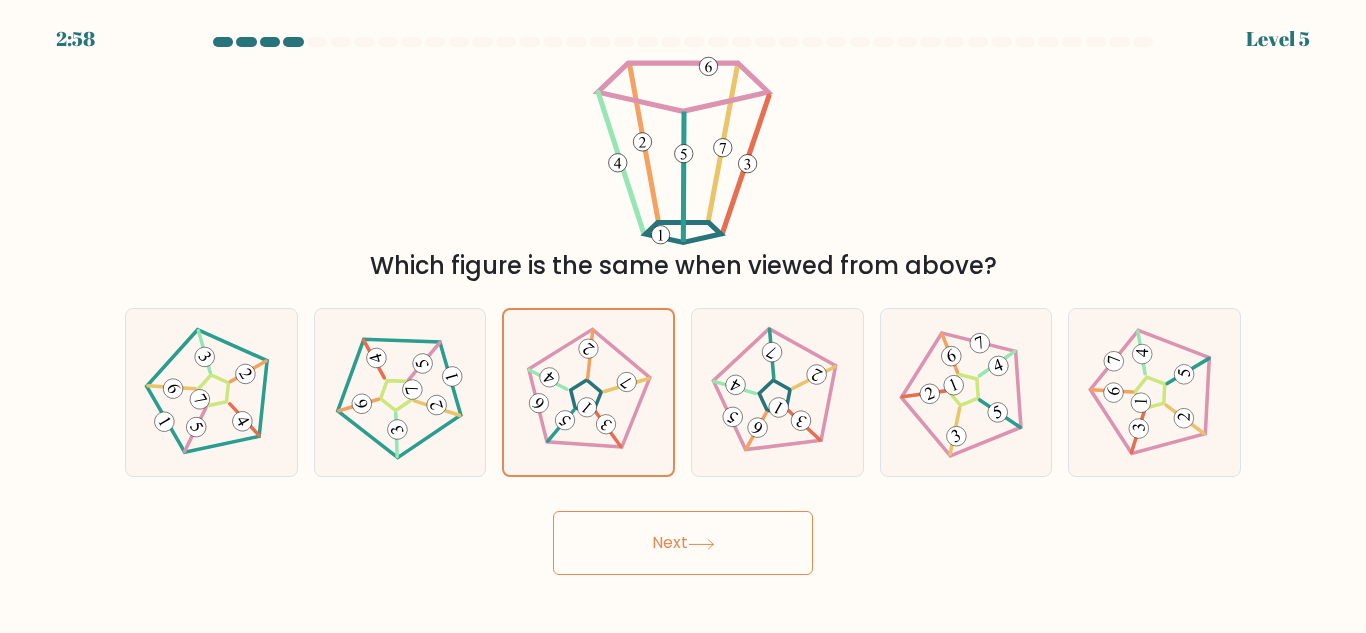 click on "Next" at bounding box center (683, 543) 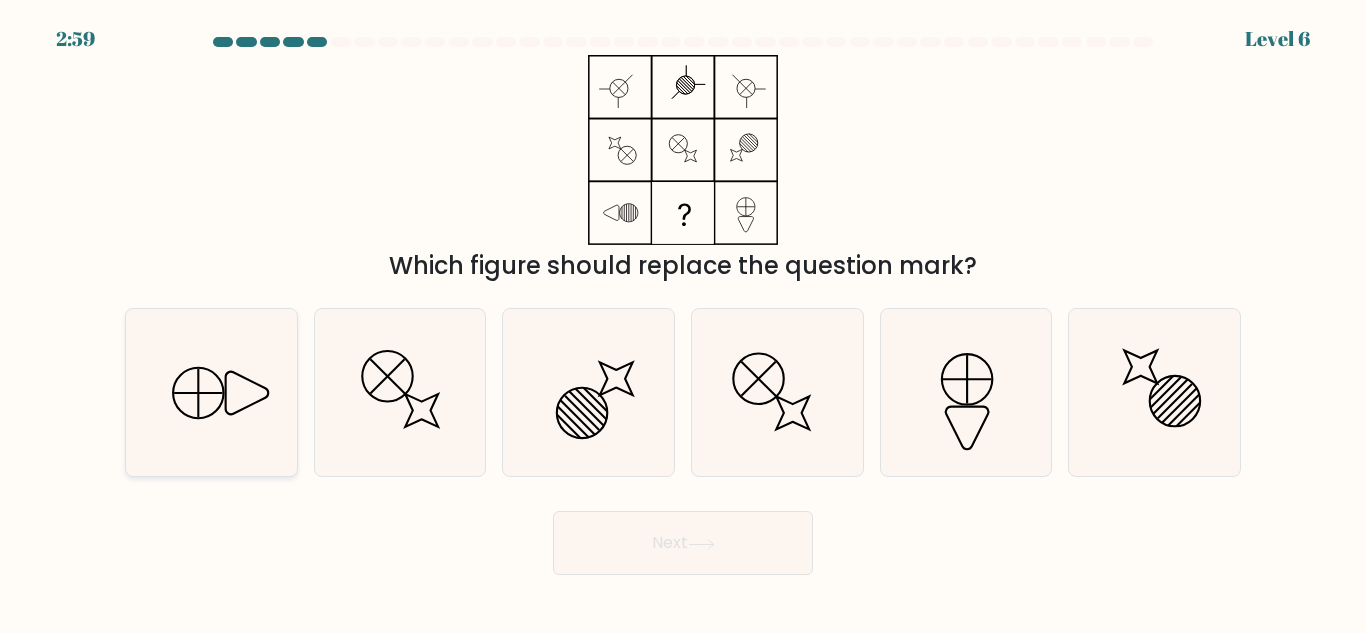 click at bounding box center [211, 392] 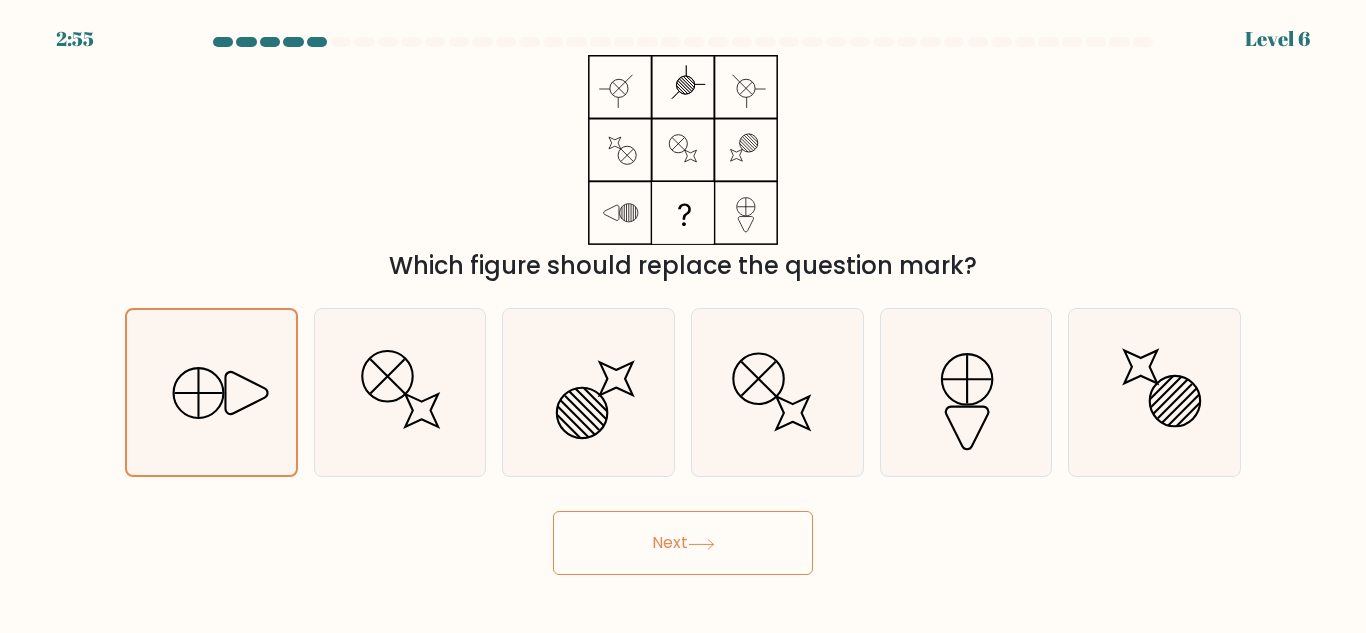 click on "Next" at bounding box center [683, 543] 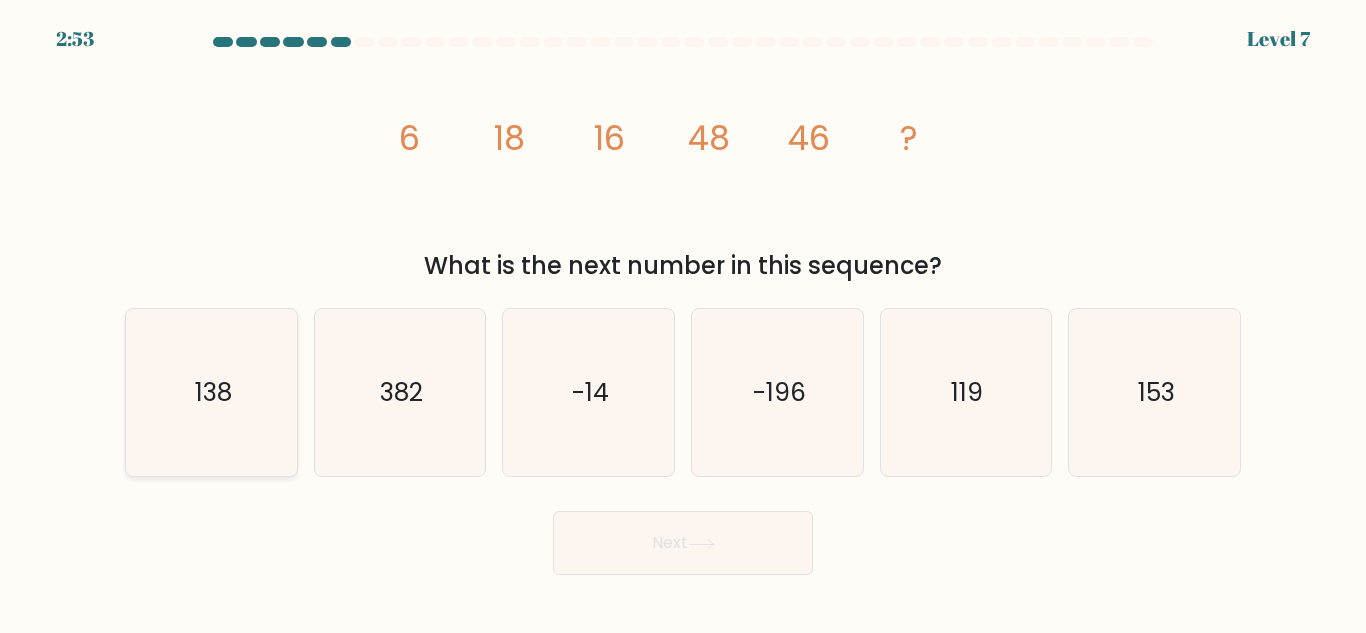 click on "138" at bounding box center (211, 392) 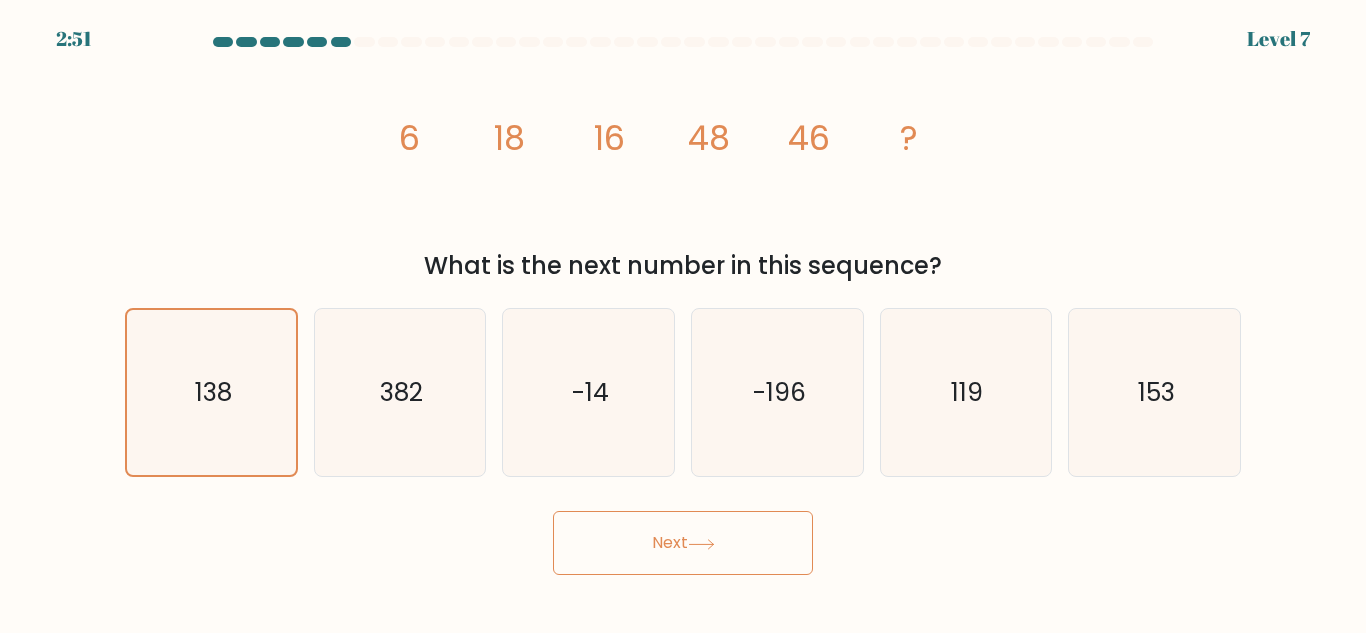 click on "Next" at bounding box center [683, 543] 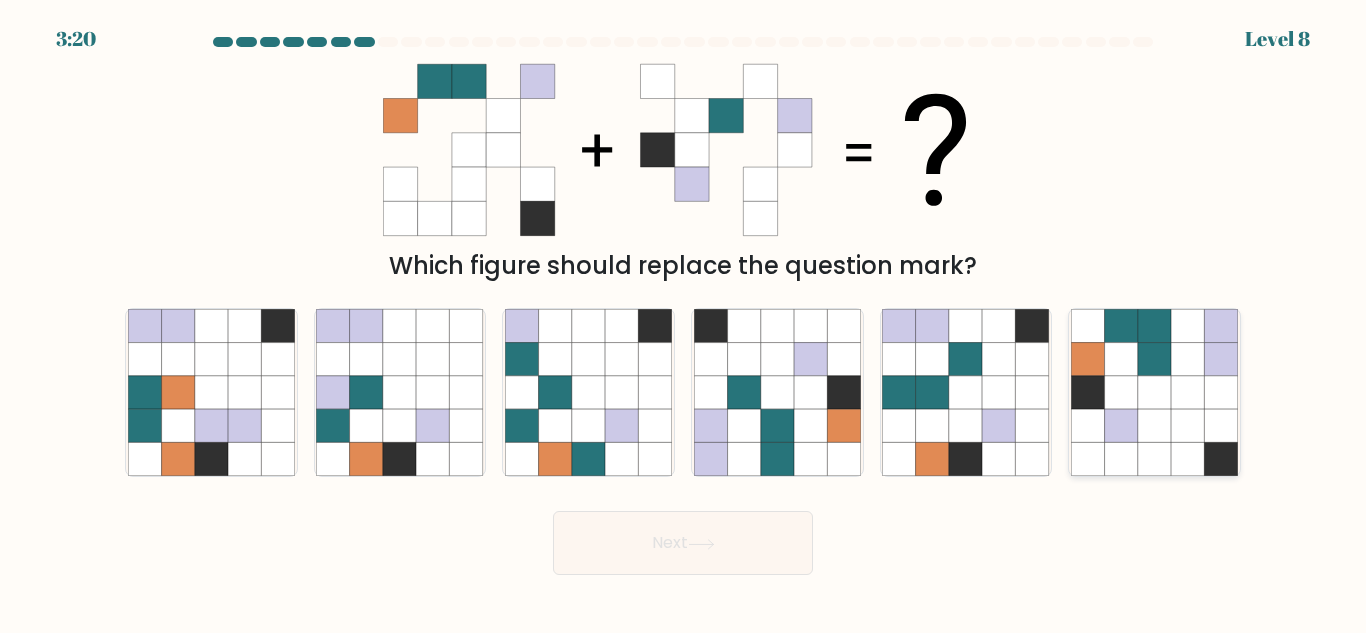 click at bounding box center (1187, 425) 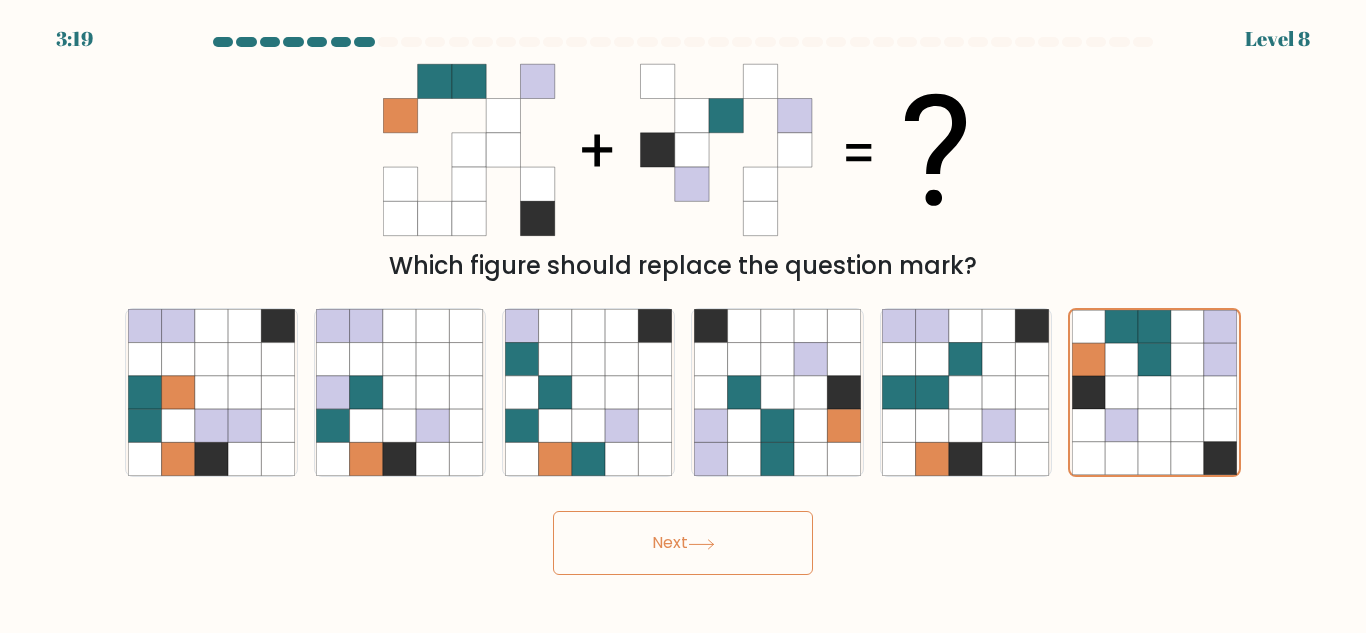 click on "Next" at bounding box center (683, 543) 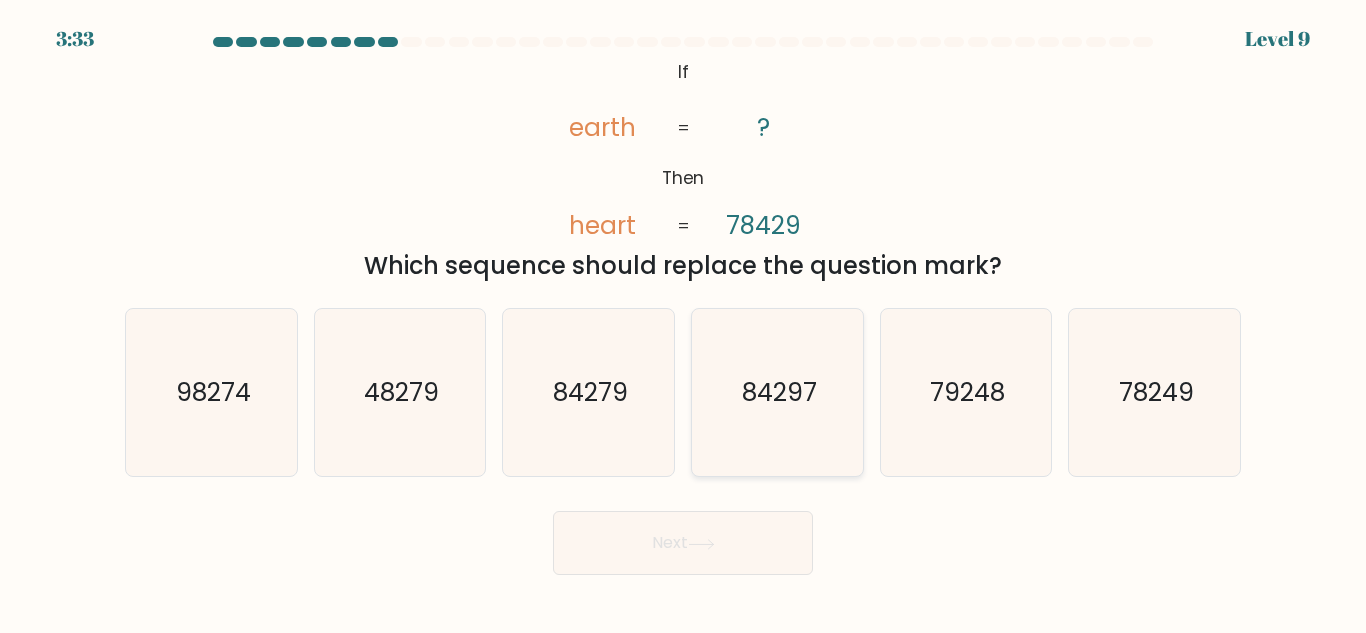 click on "84297" at bounding box center [777, 392] 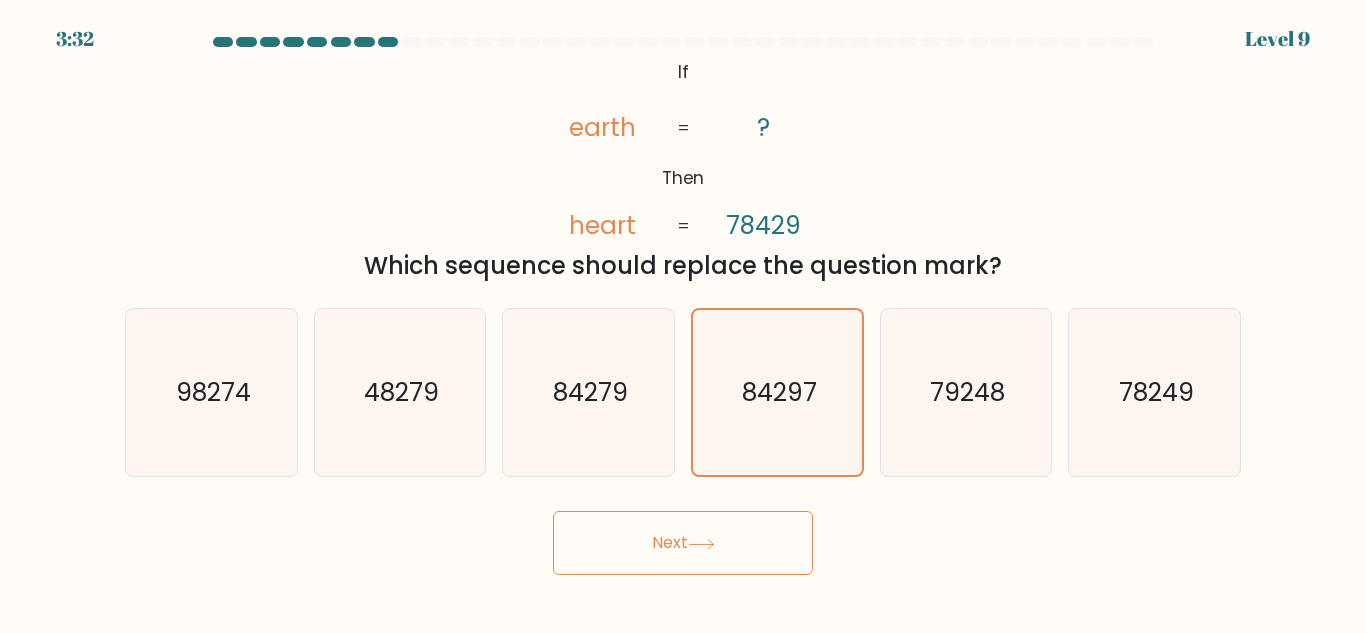 click on "Next" at bounding box center [683, 543] 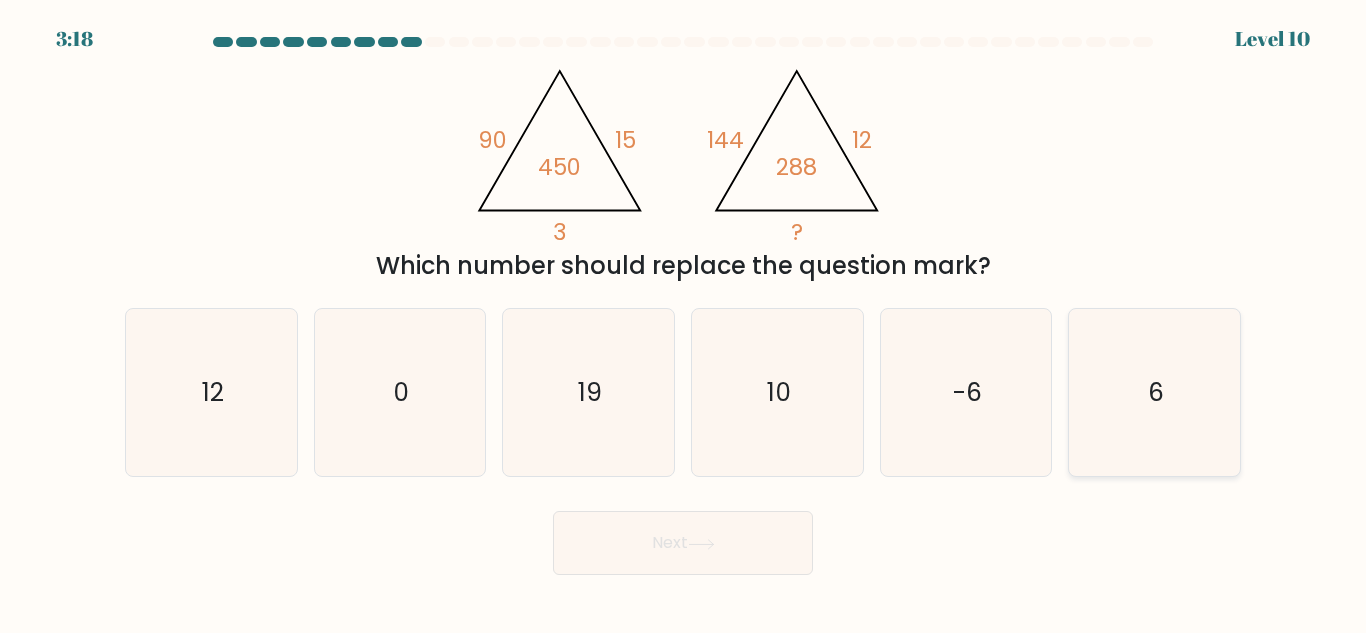 click on "6" at bounding box center [1154, 392] 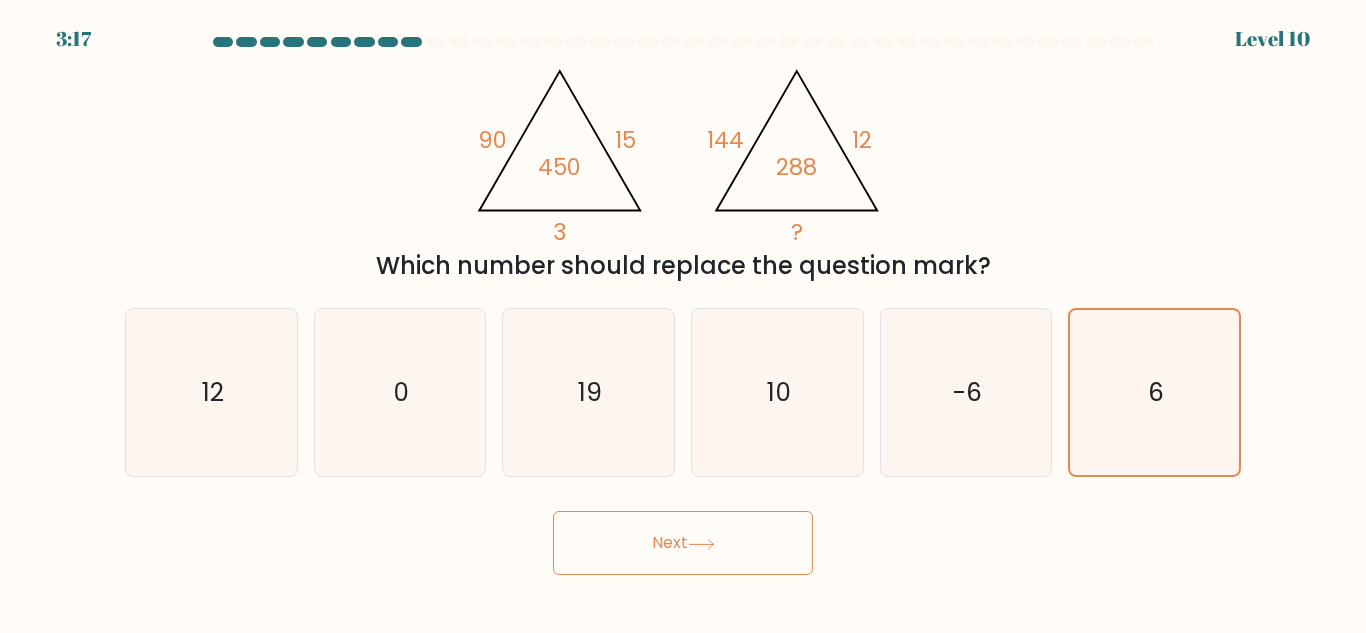 click on "Next" at bounding box center [683, 543] 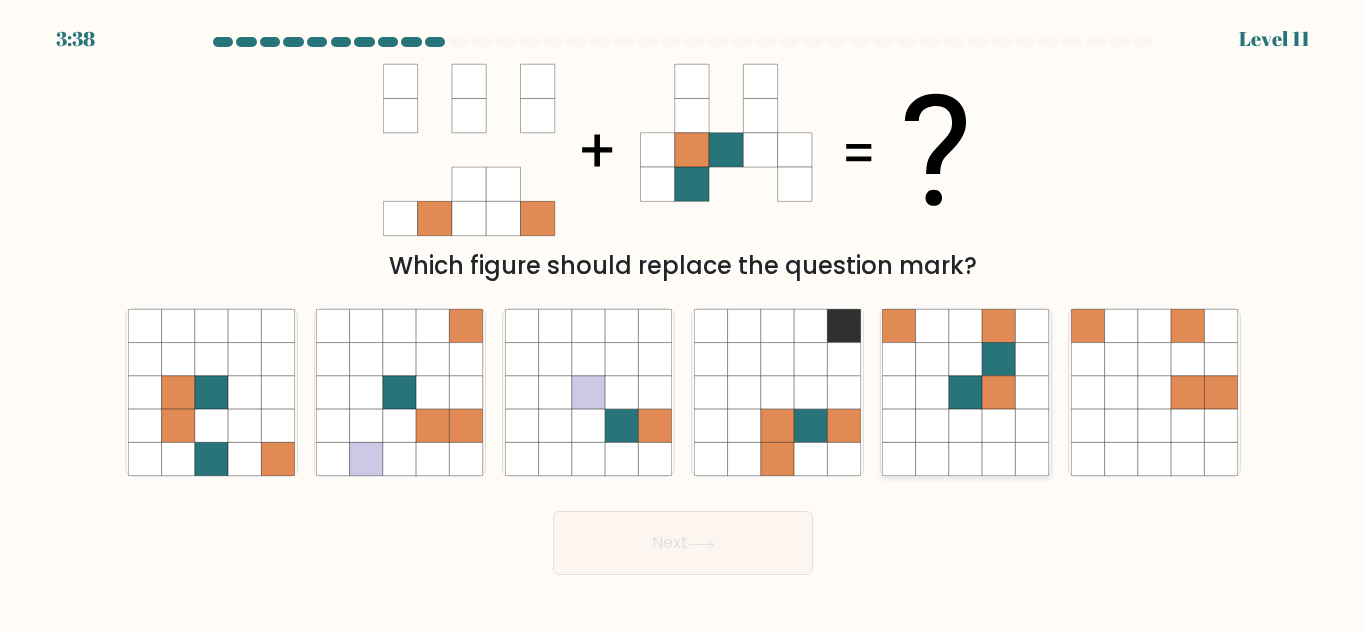 click at bounding box center (999, 359) 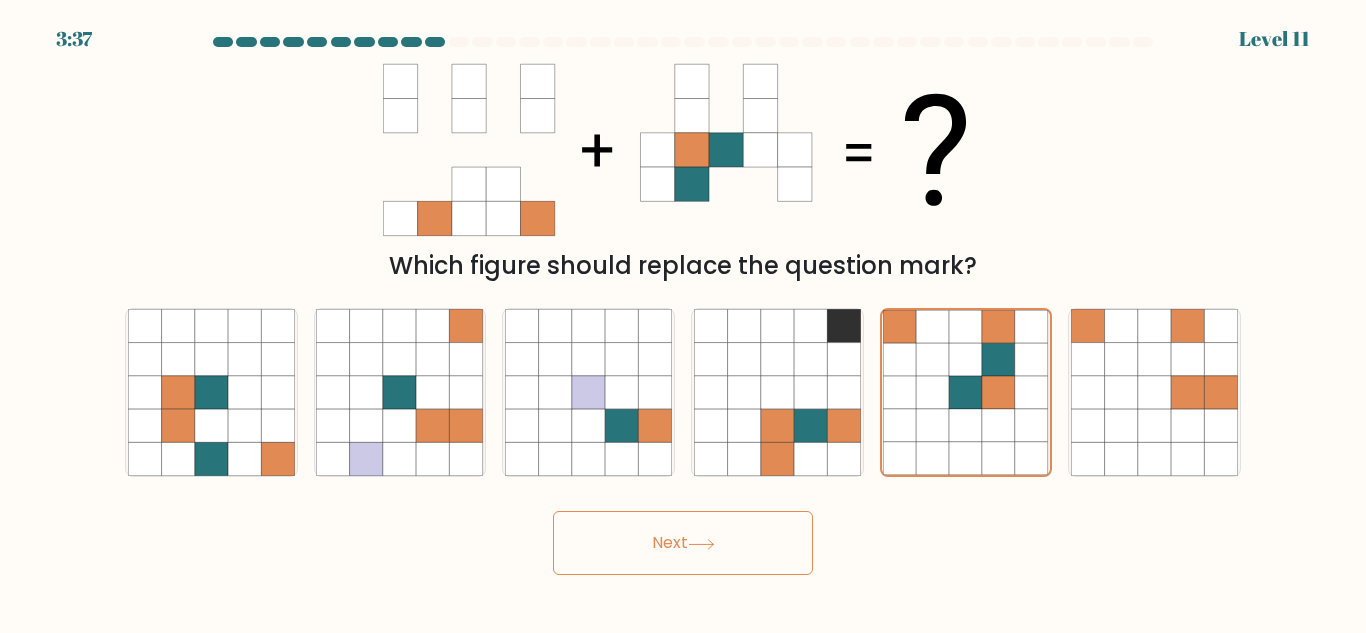 click on "Next" at bounding box center [683, 543] 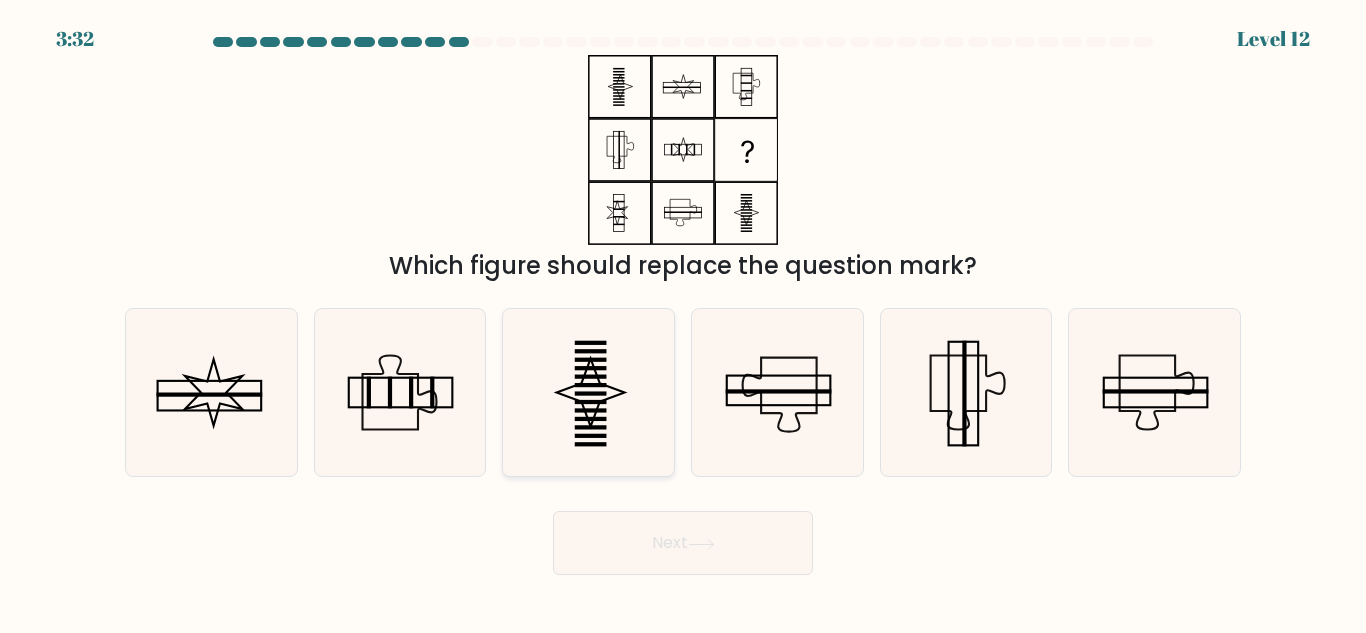 click at bounding box center (588, 392) 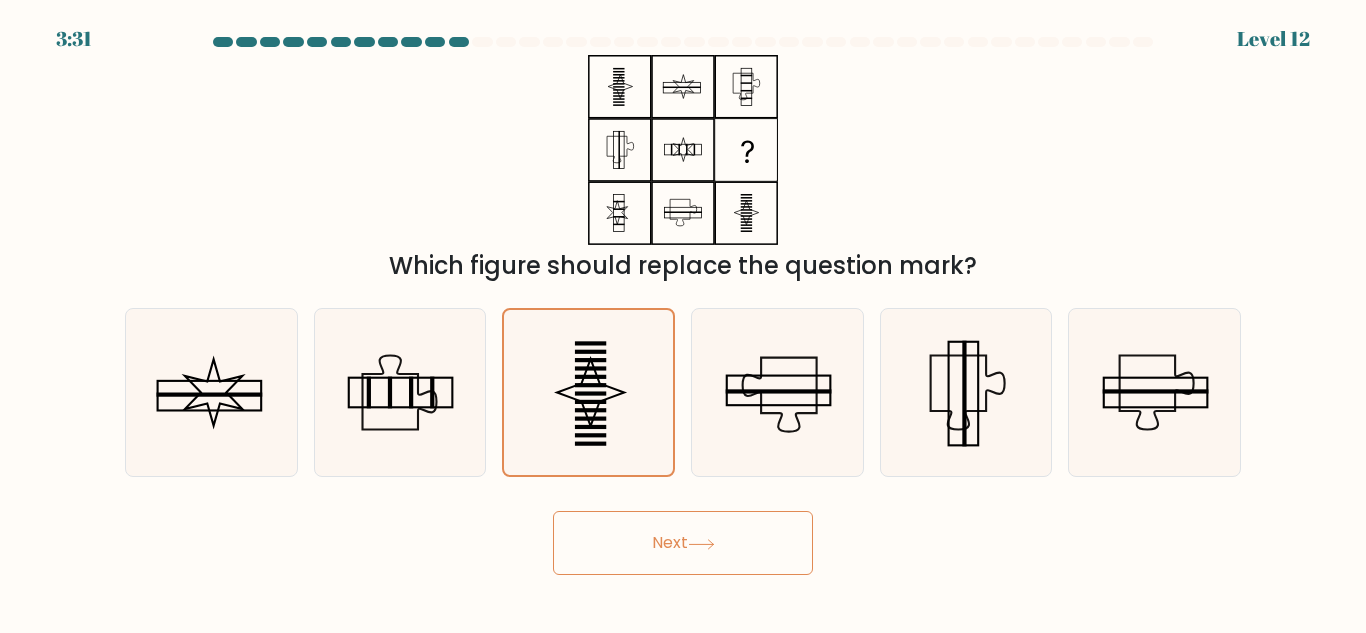 click on "Next" at bounding box center (683, 543) 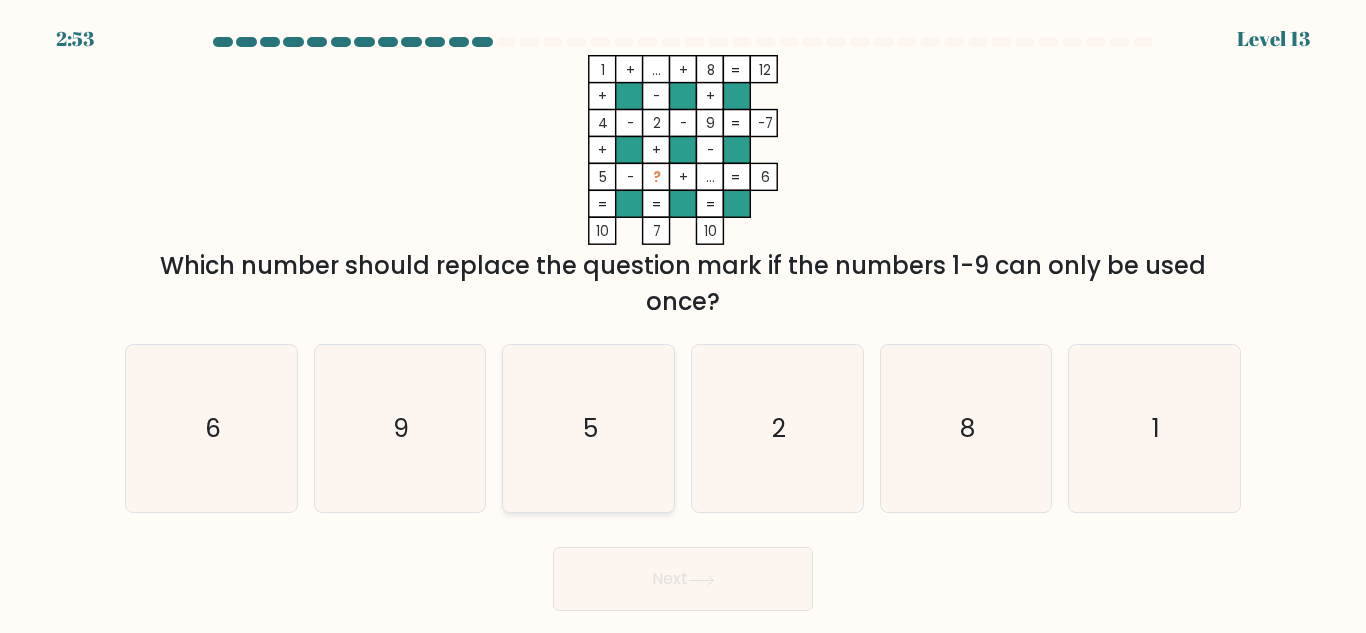 click on "5" at bounding box center [588, 428] 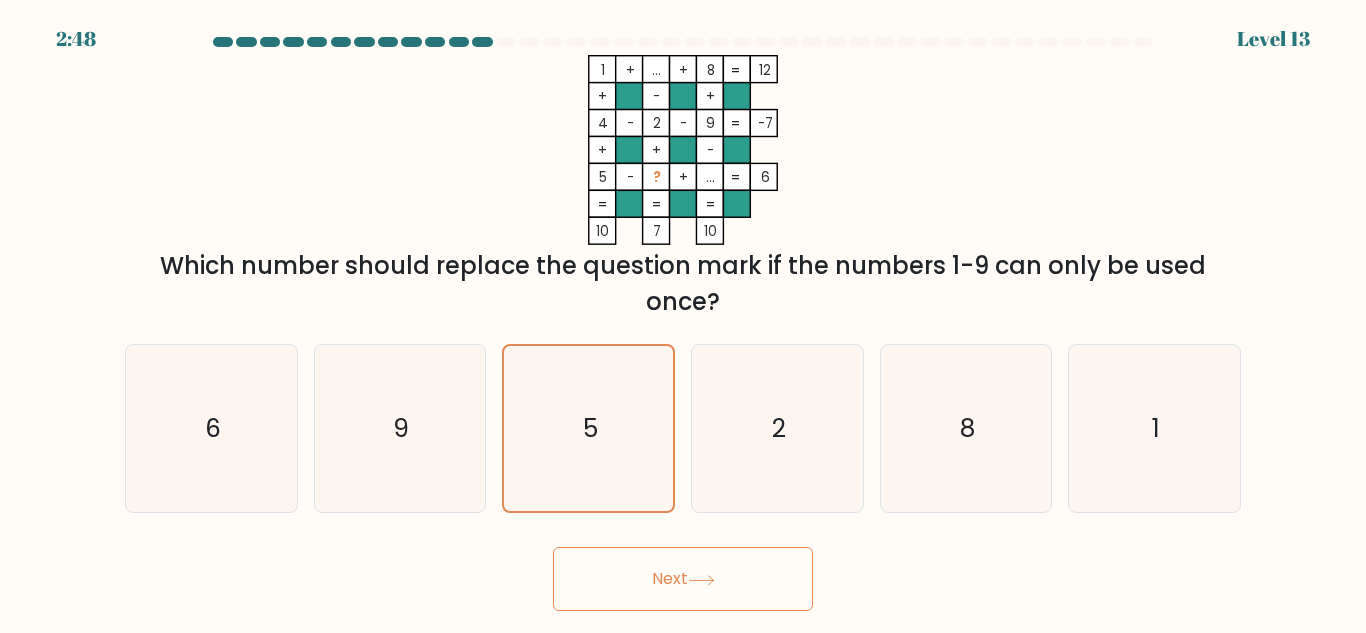click on "Next" at bounding box center (683, 579) 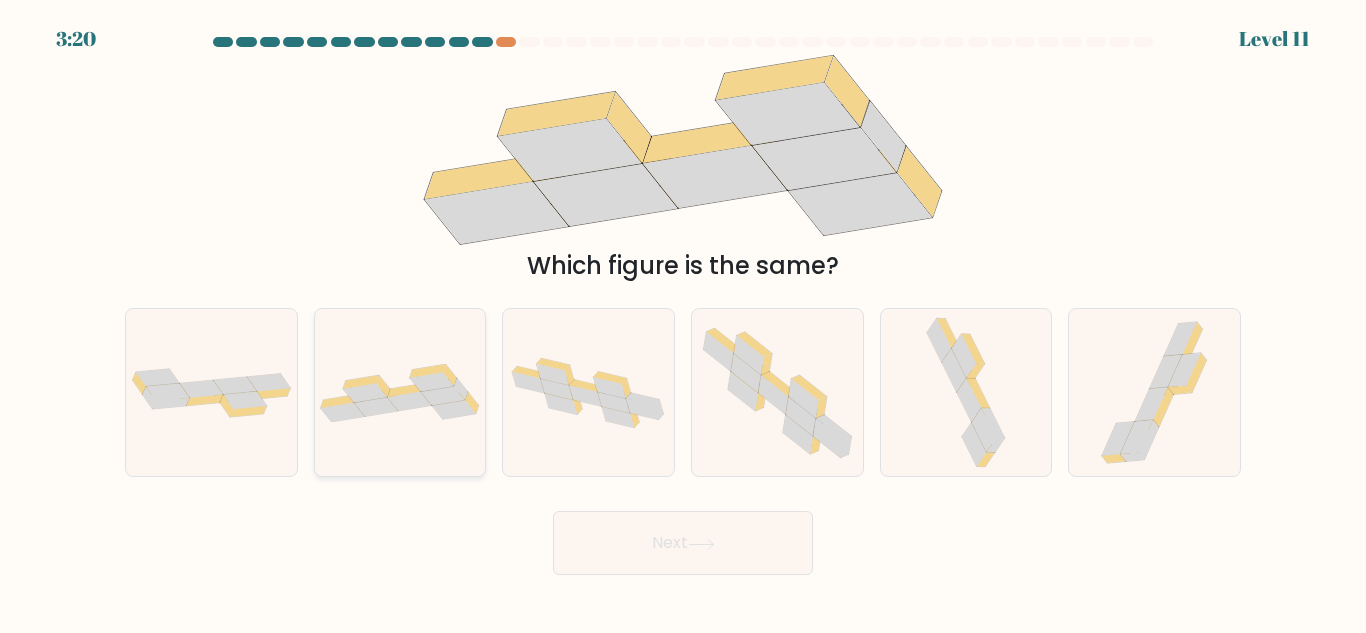 click at bounding box center (400, 392) 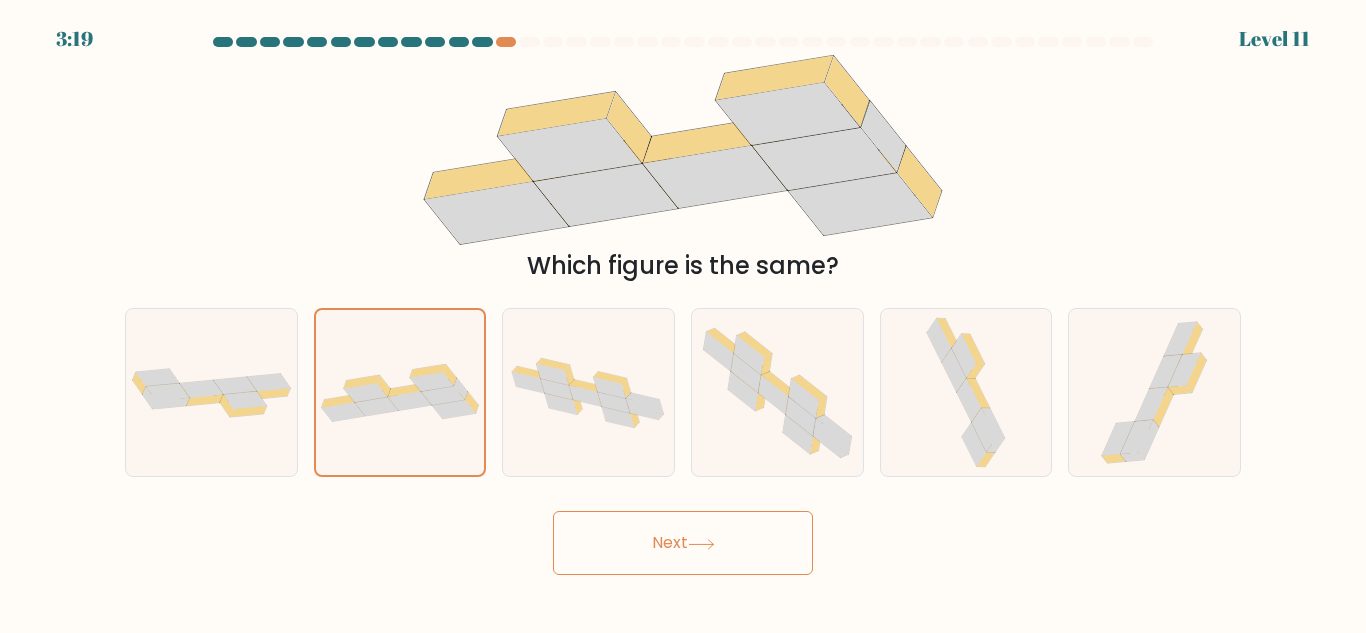 click on "Next" at bounding box center (683, 543) 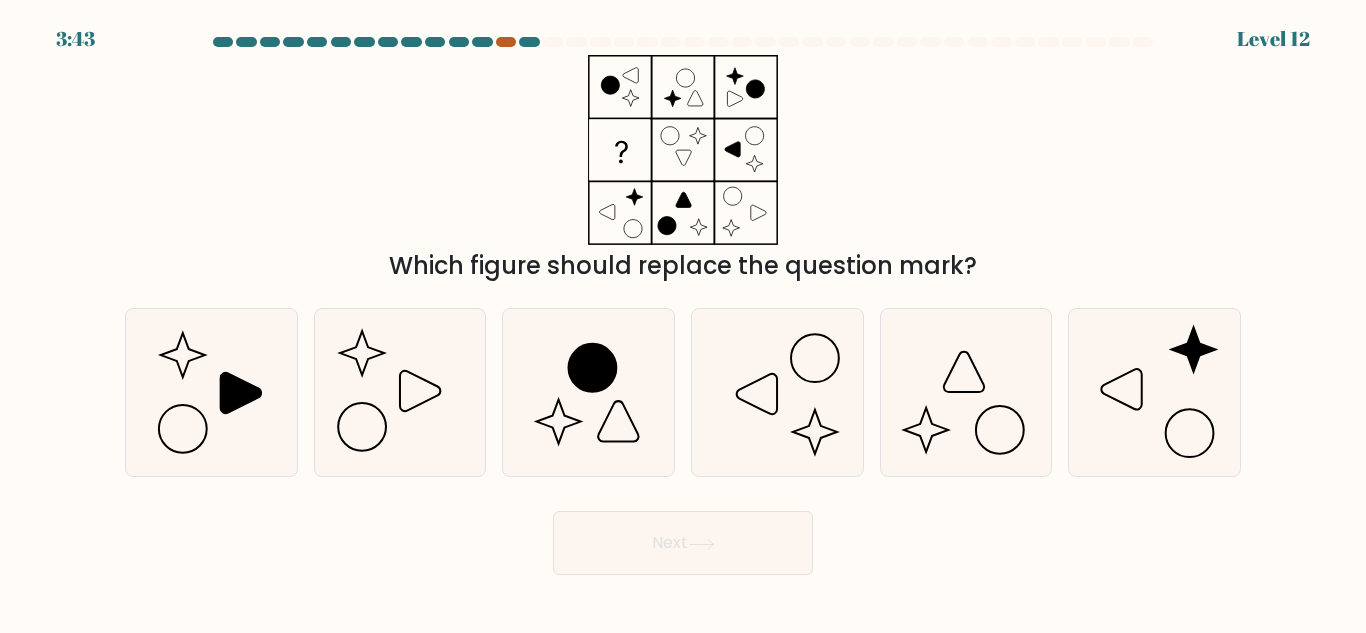 click at bounding box center (506, 42) 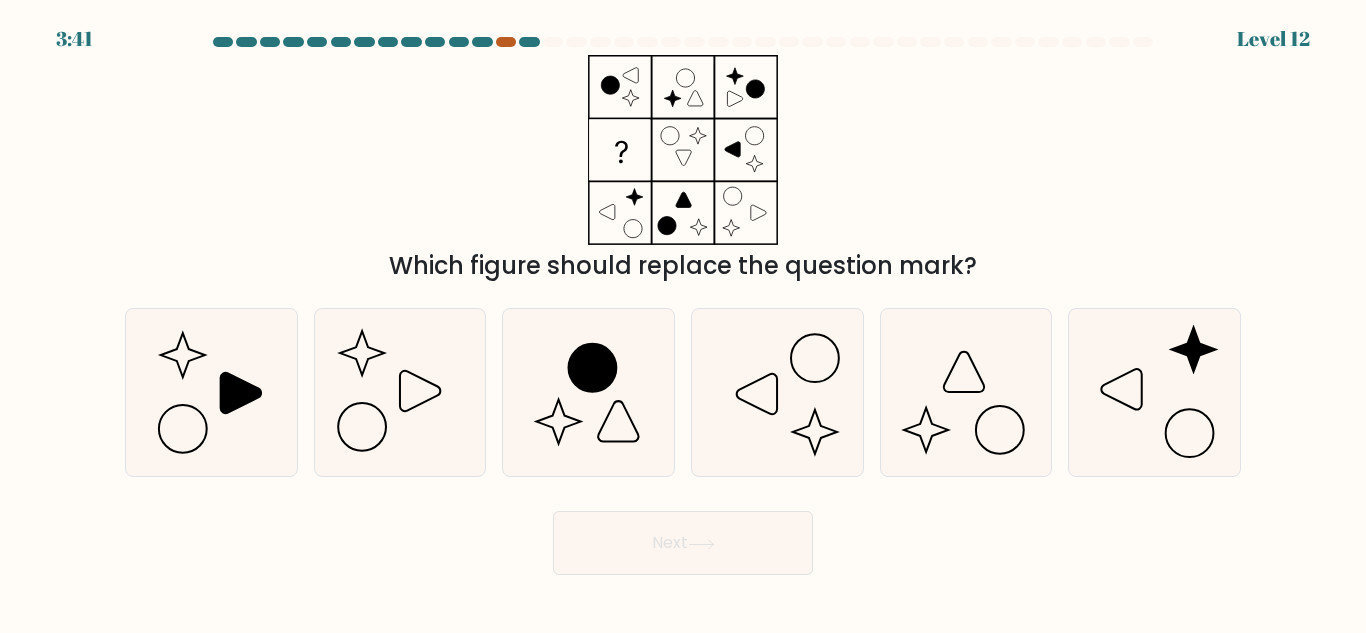click at bounding box center [506, 42] 